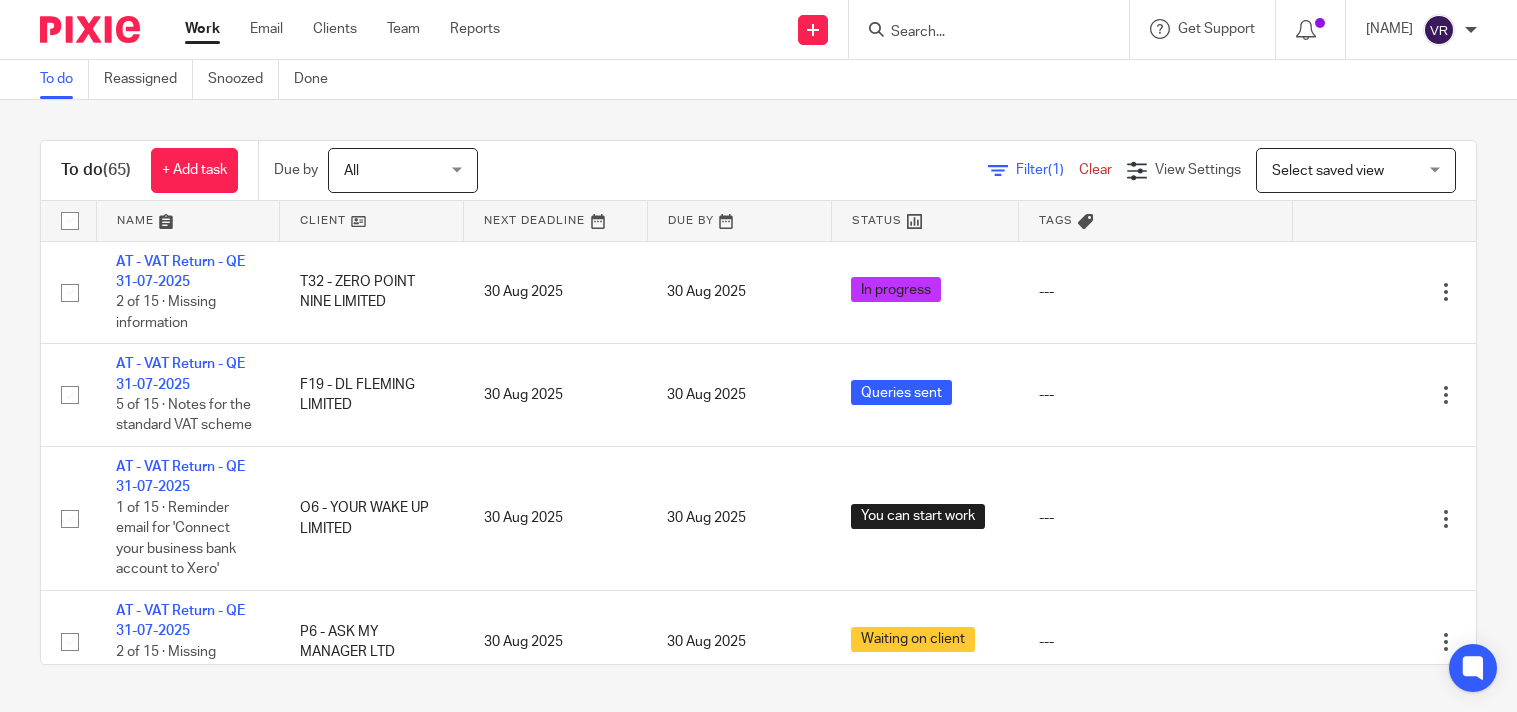 scroll, scrollTop: 0, scrollLeft: 0, axis: both 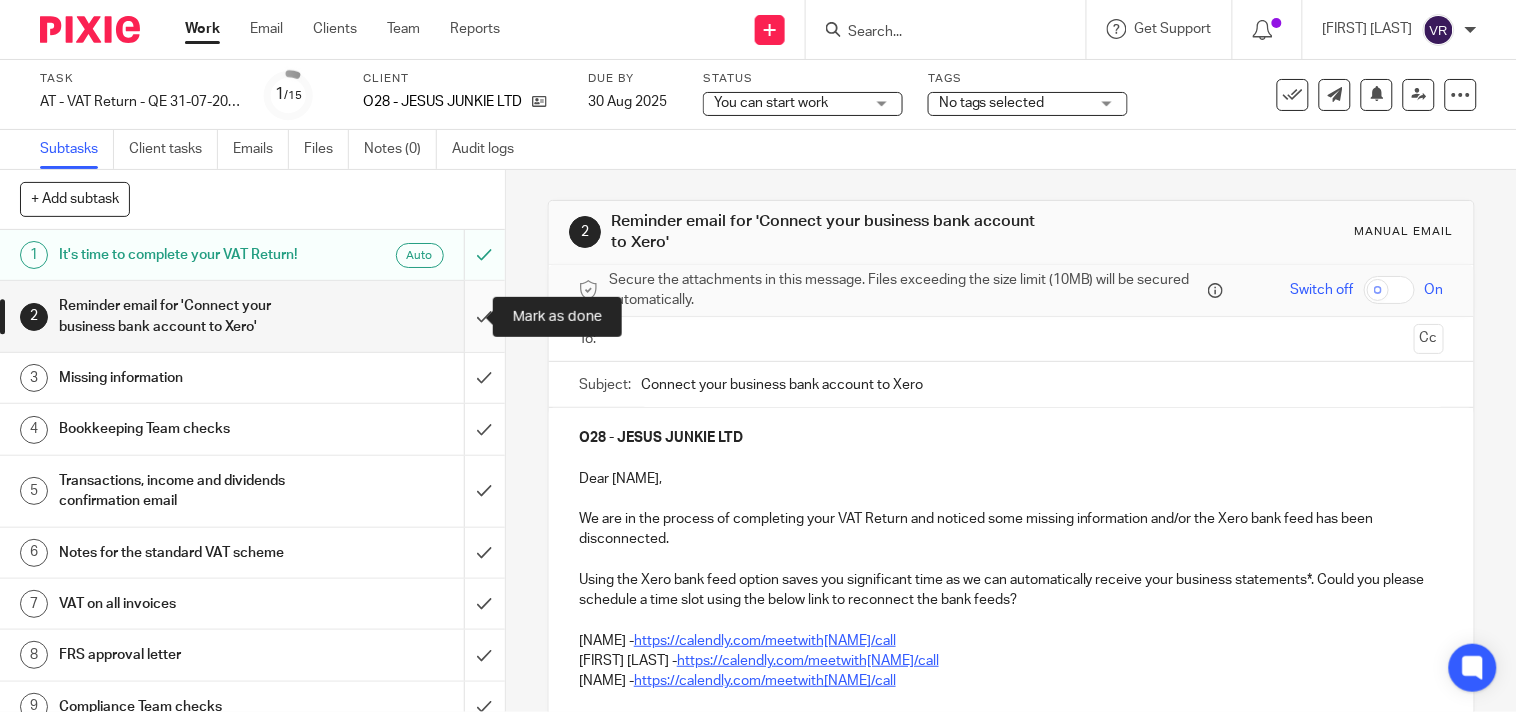click at bounding box center [252, 316] 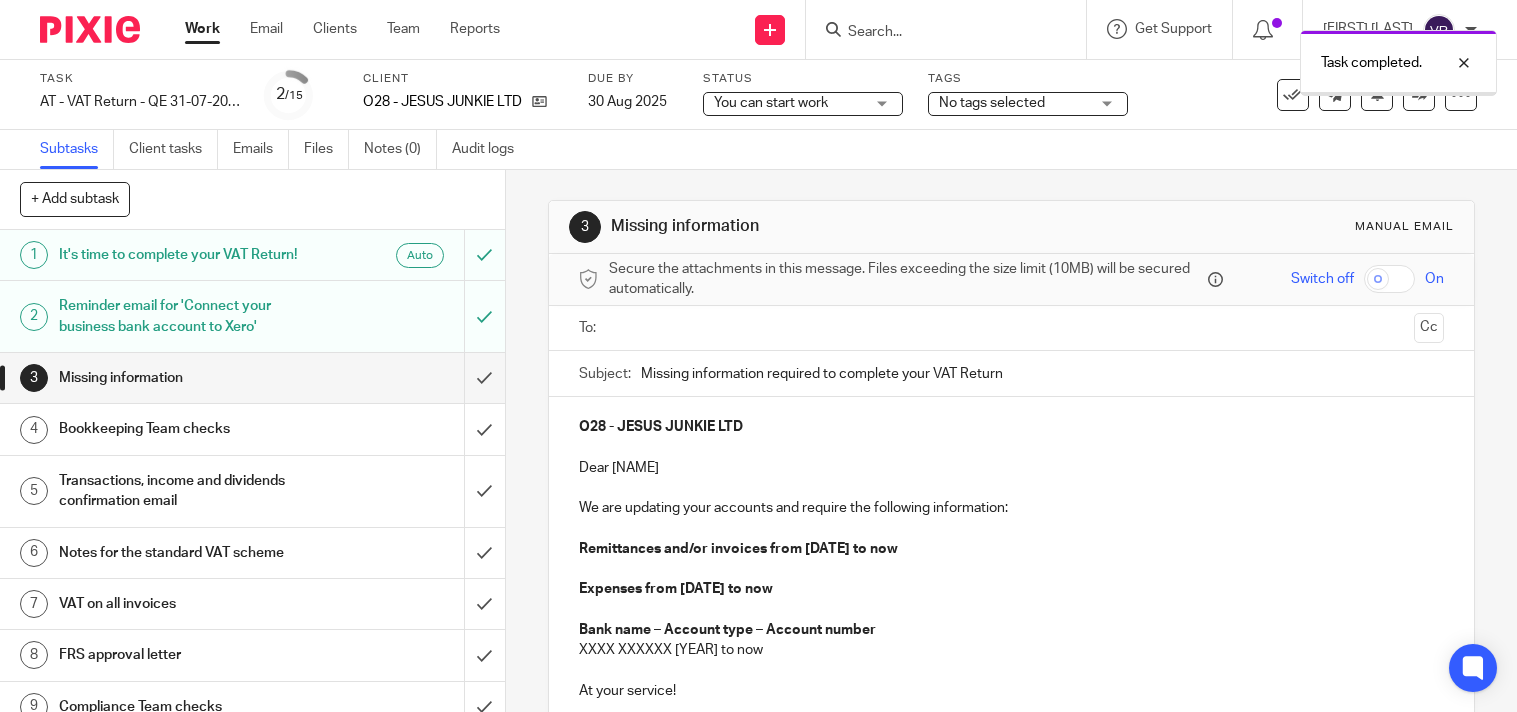scroll, scrollTop: 0, scrollLeft: 0, axis: both 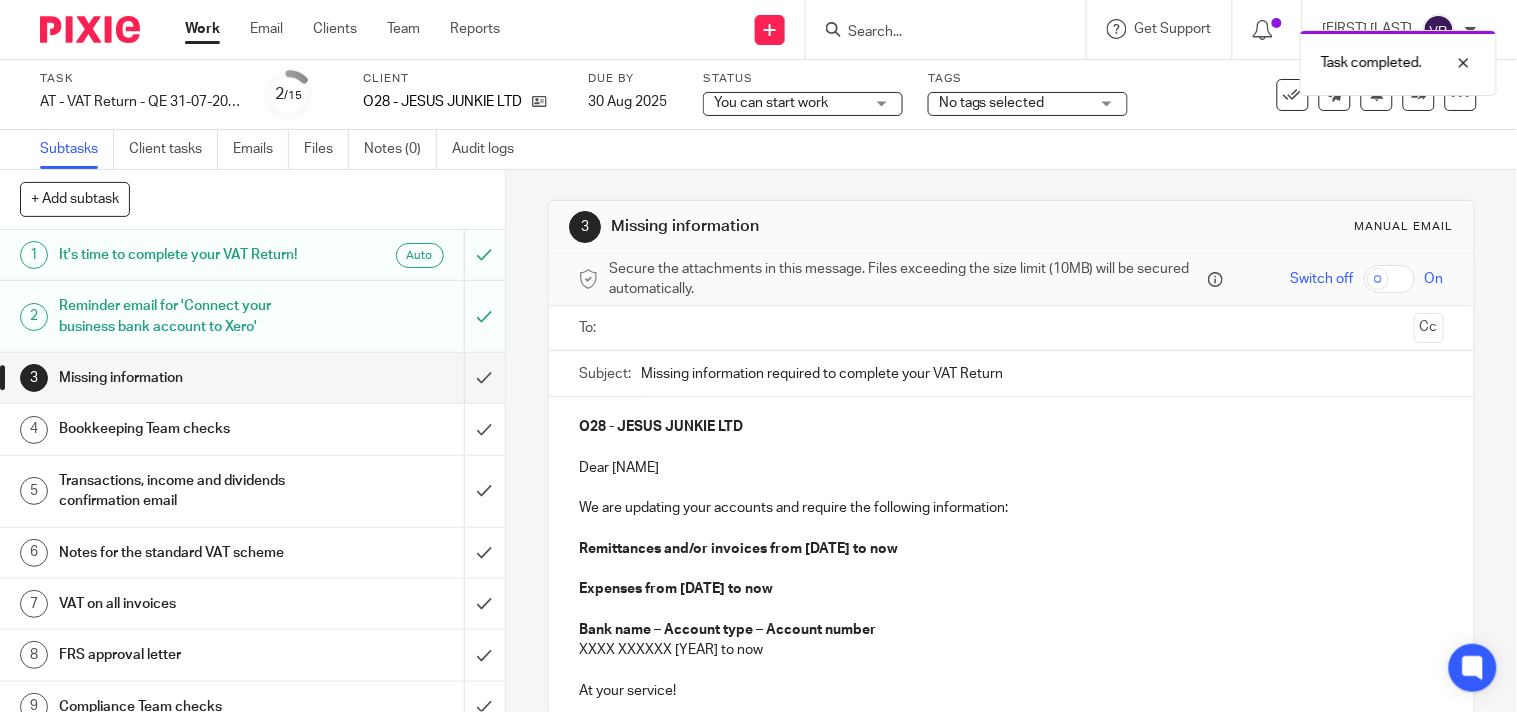 click on "You can start work
You can start work" at bounding box center (803, 104) 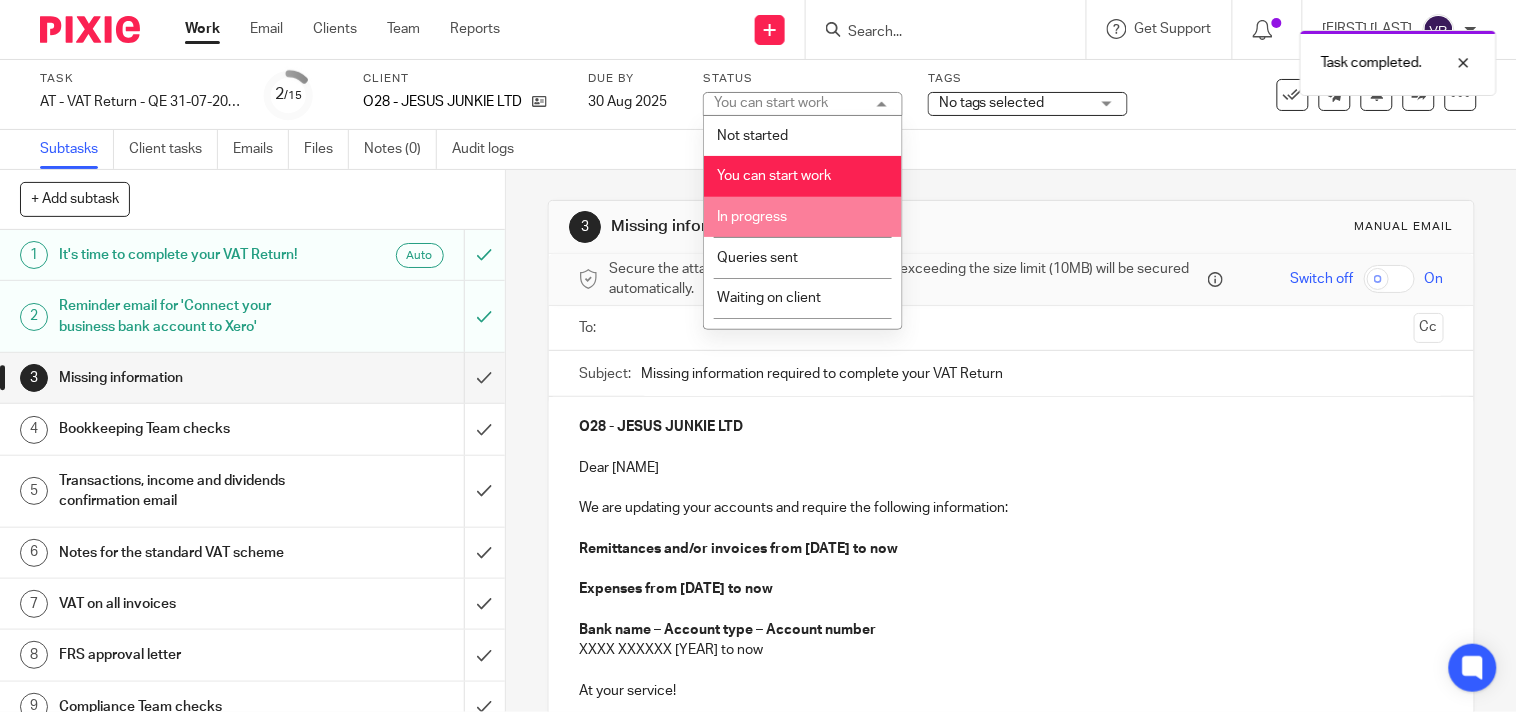 click on "In progress" at bounding box center [803, 217] 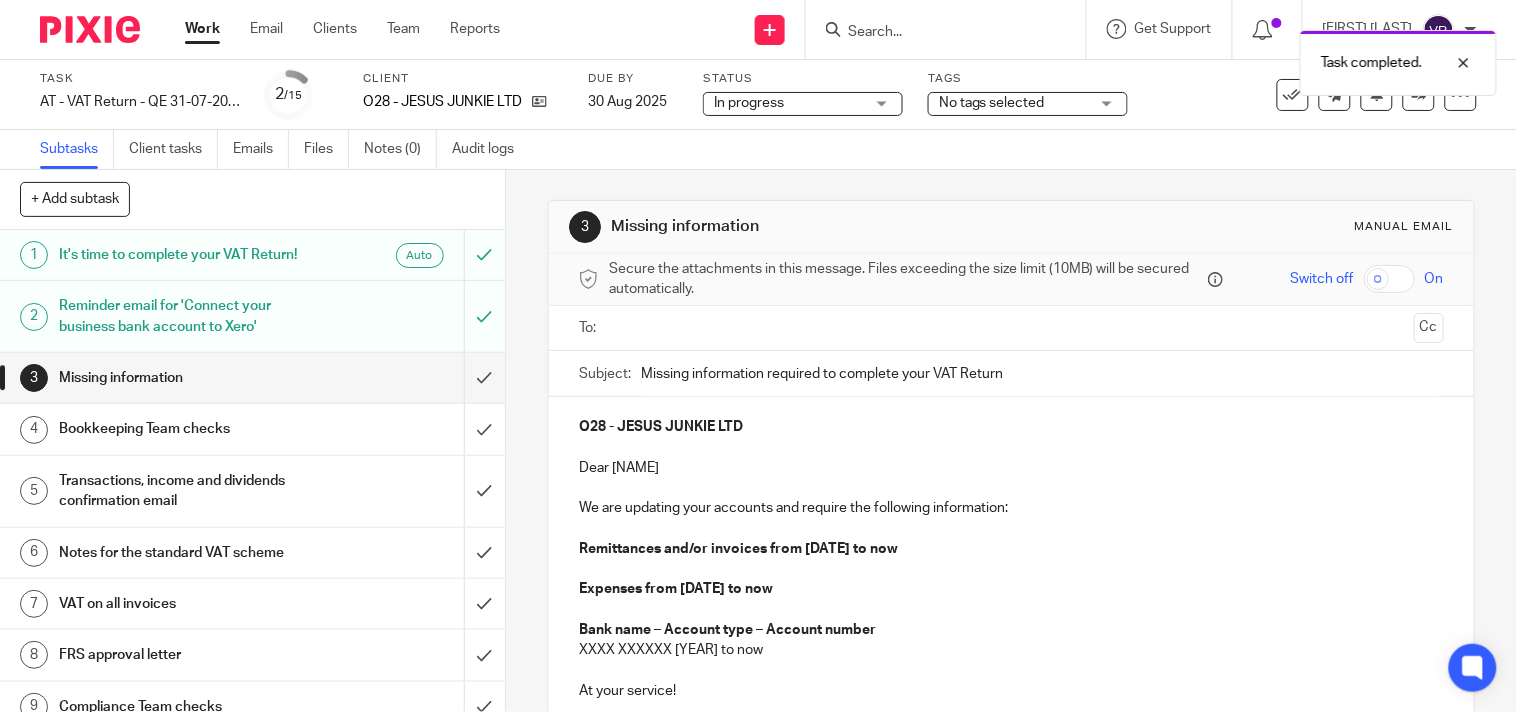click on "Subtasks
Client tasks
Emails
Files
Notes (0)
Audit logs" at bounding box center [758, 150] 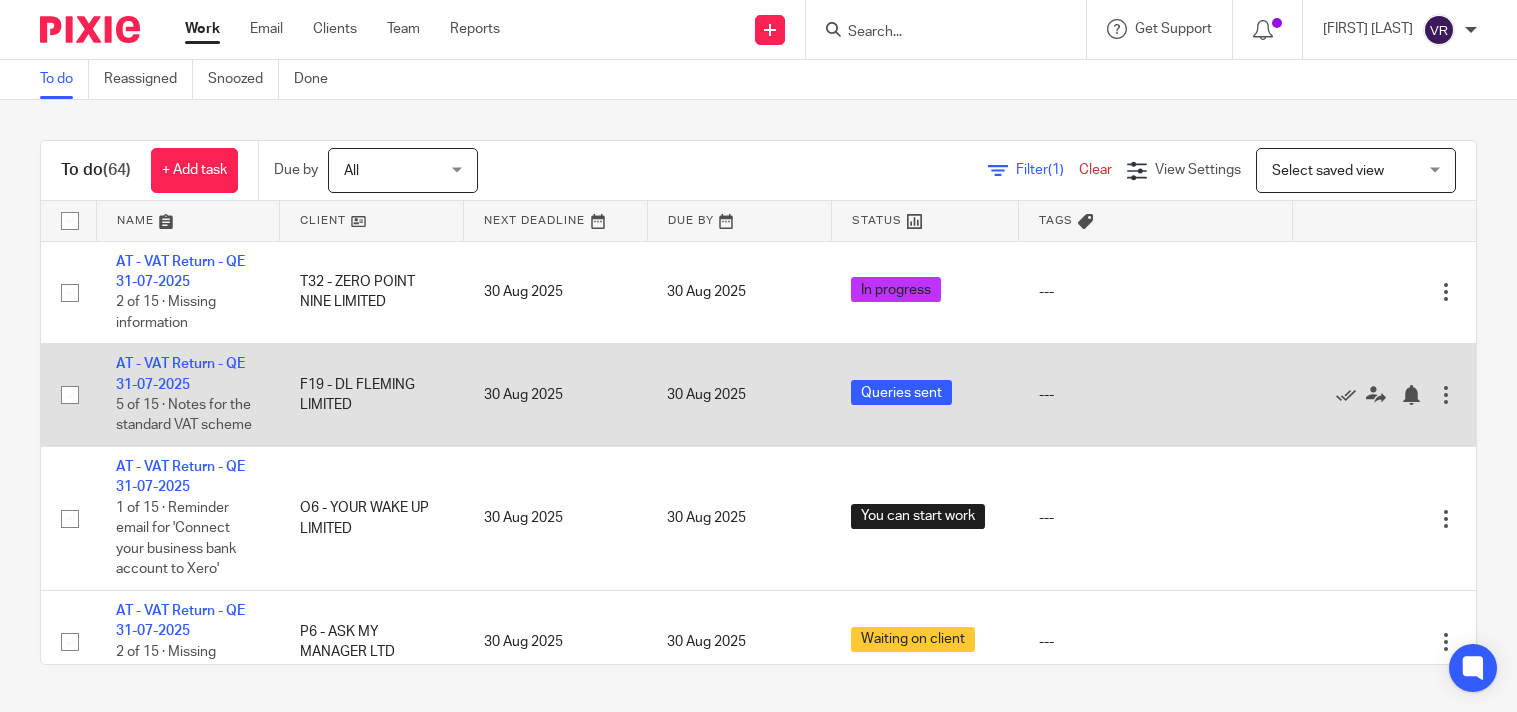 scroll, scrollTop: 0, scrollLeft: 0, axis: both 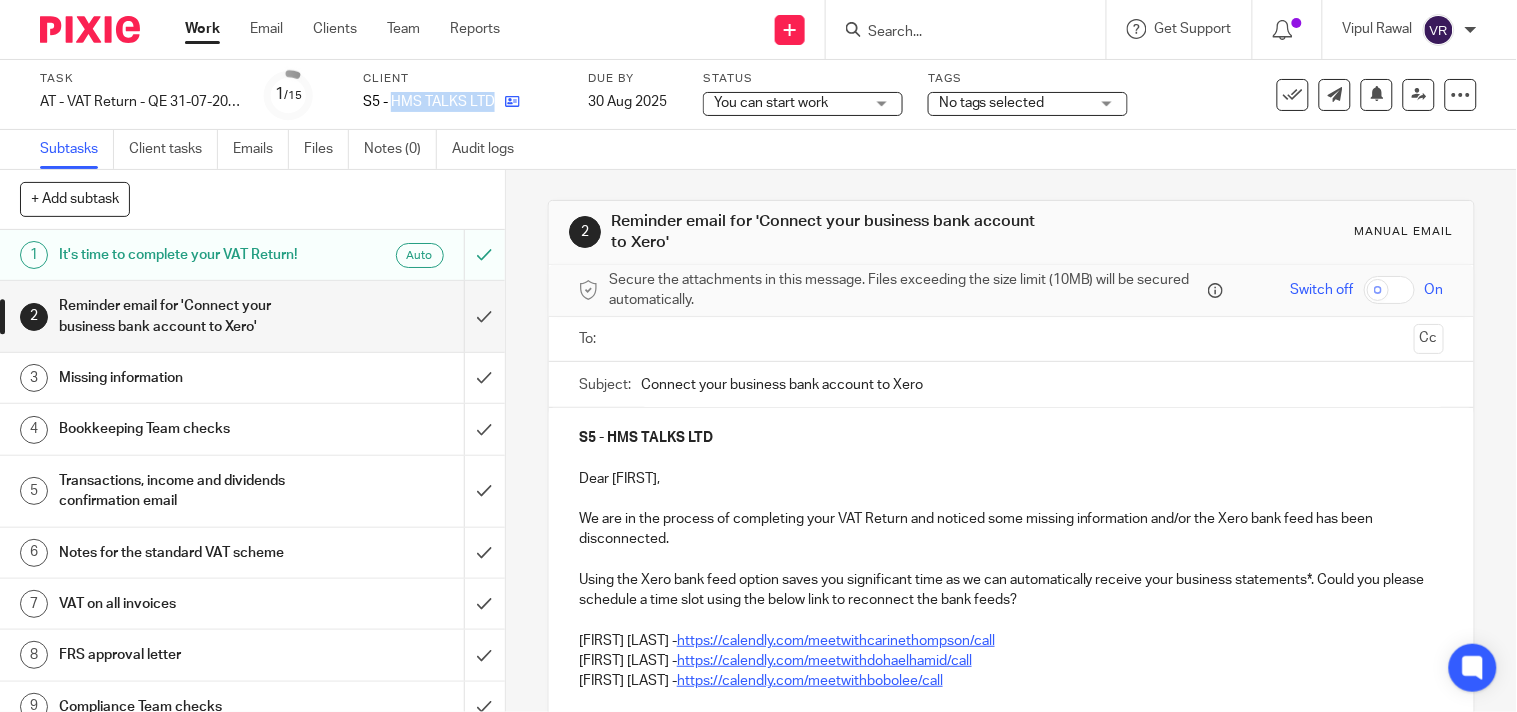 drag, startPoint x: 391, startPoint y: 96, endPoint x: 502, endPoint y: 96, distance: 111 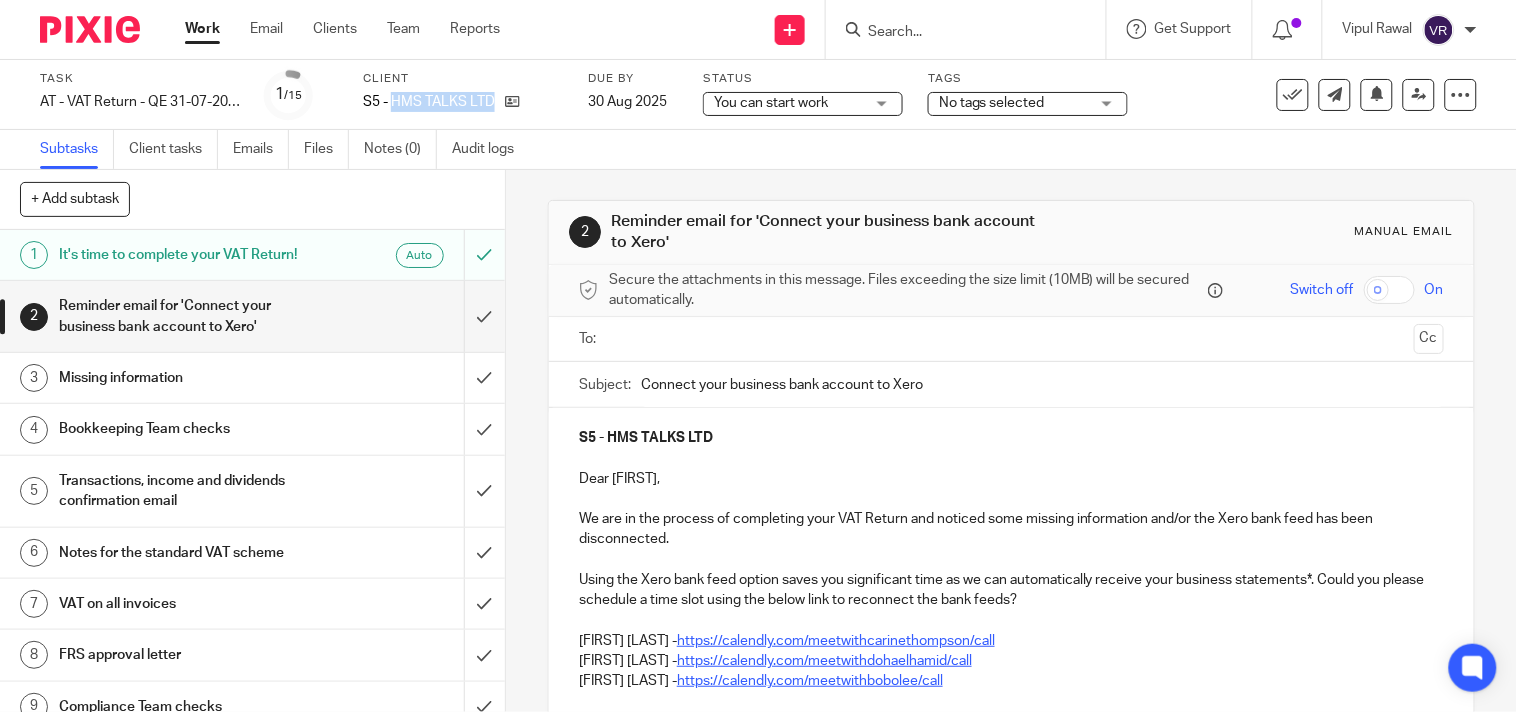 copy on "HMS TALKS LTD" 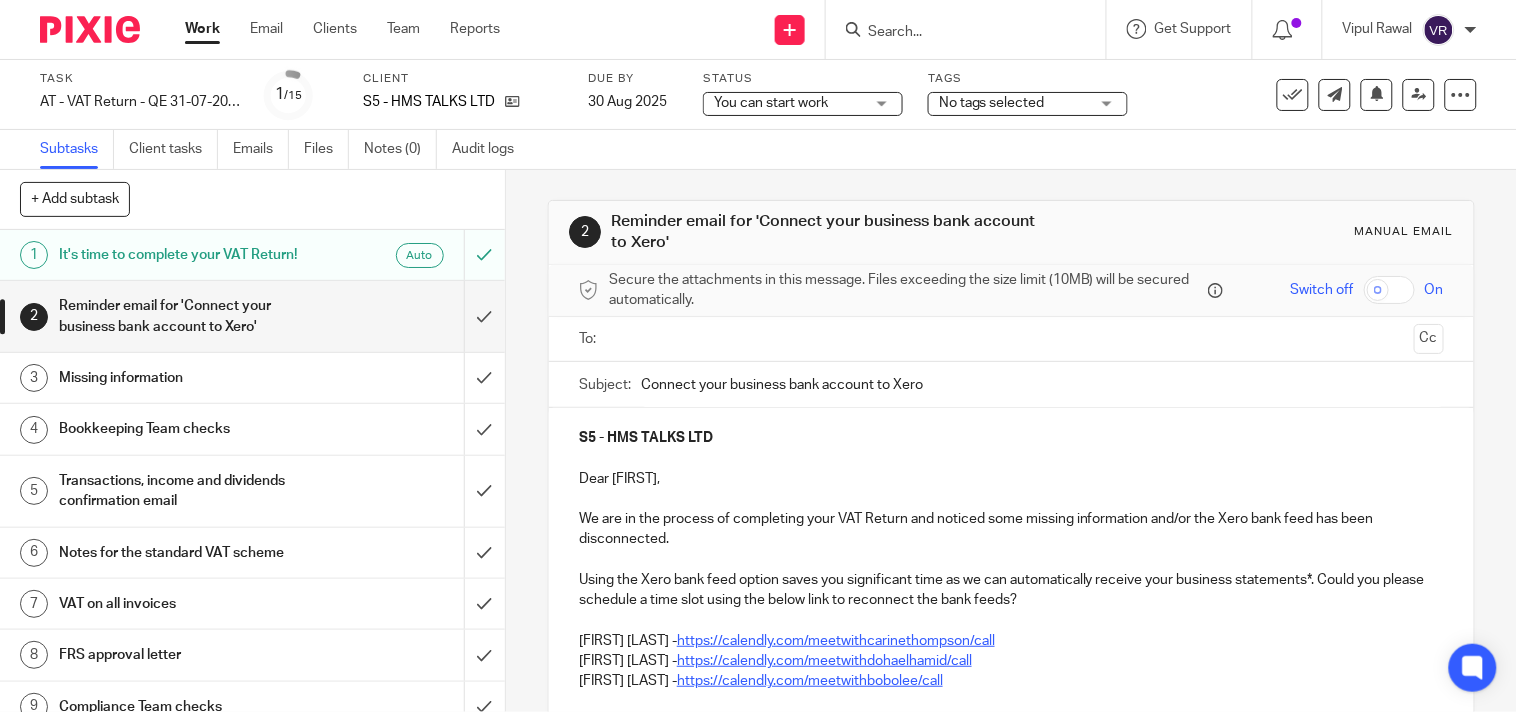 click on "Subtasks
Client tasks
Emails
Files
Notes (0)
Audit logs" at bounding box center (758, 150) 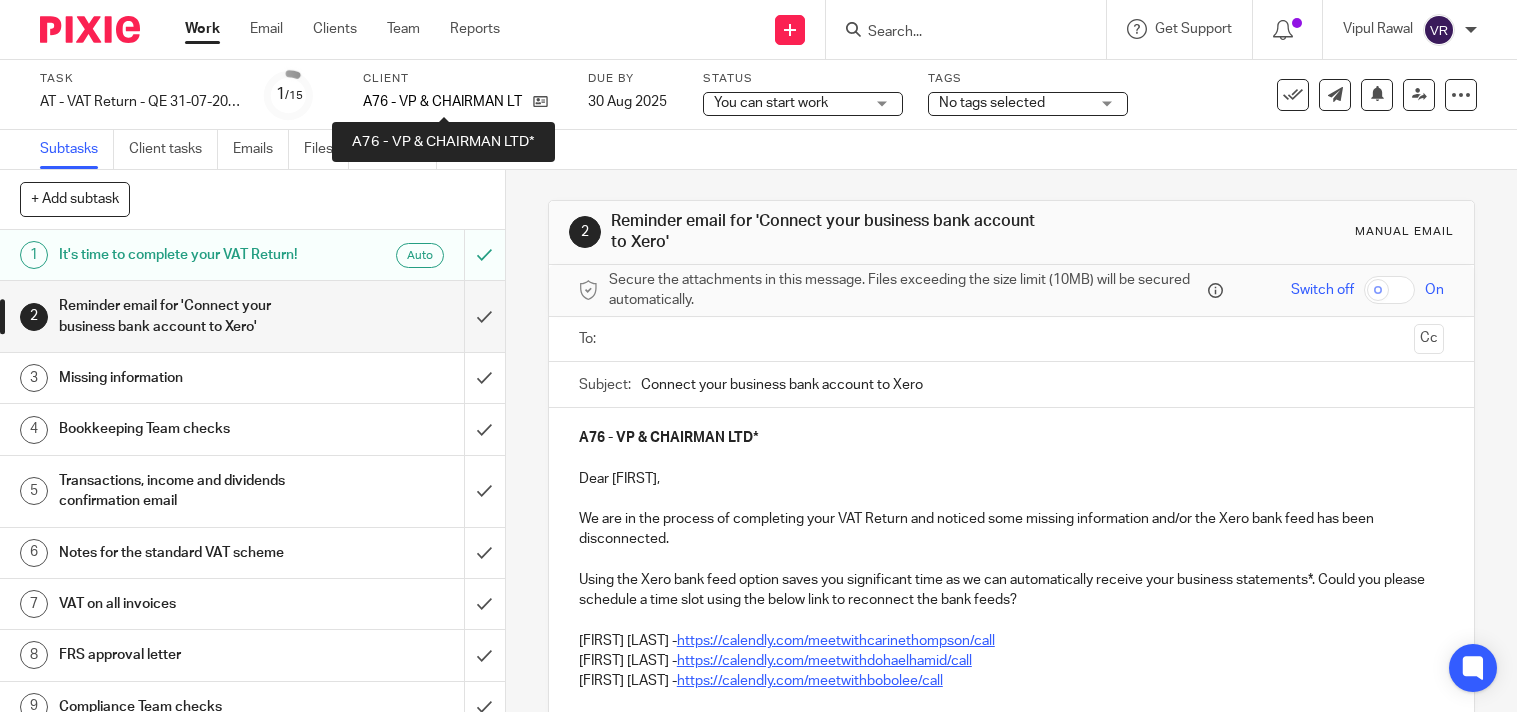scroll, scrollTop: 0, scrollLeft: 0, axis: both 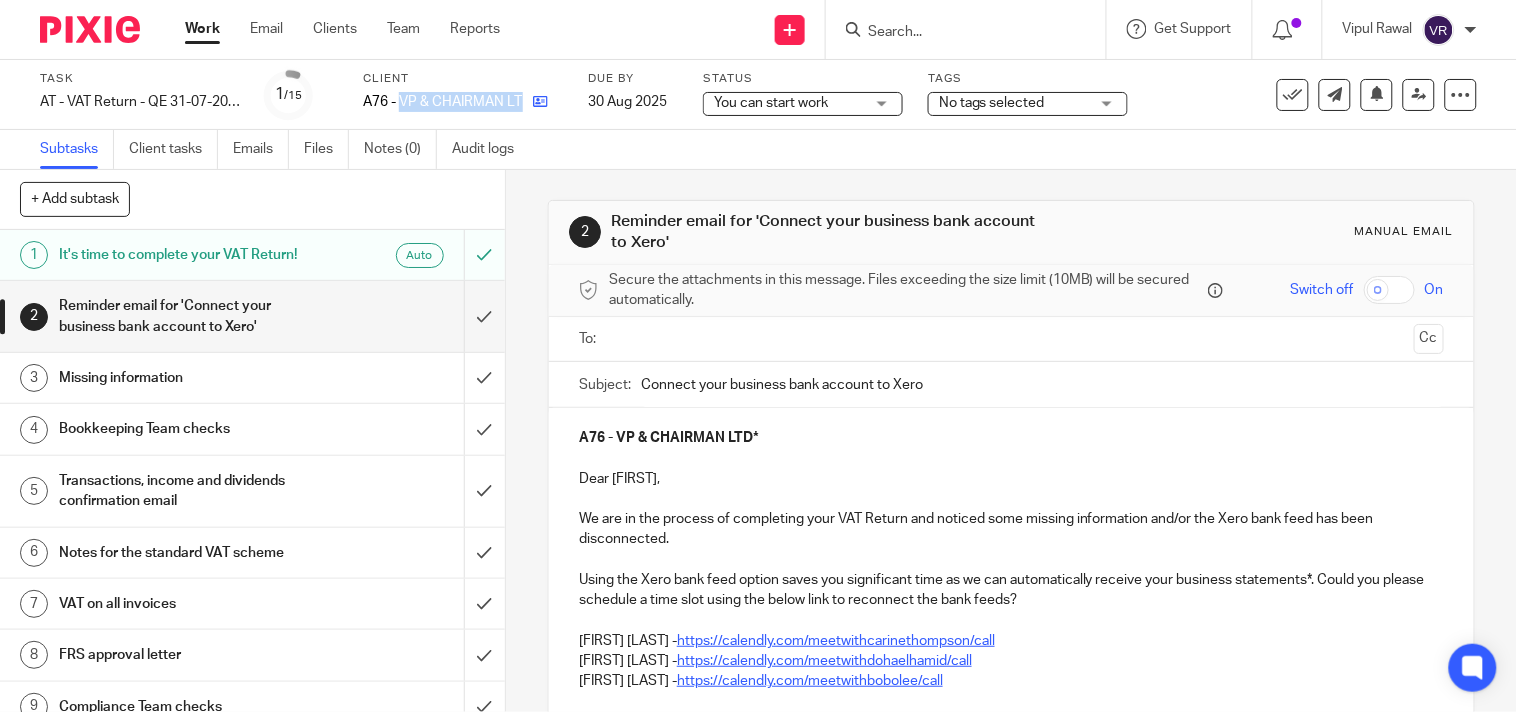 drag, startPoint x: 400, startPoint y: 100, endPoint x: 540, endPoint y: 93, distance: 140.1749 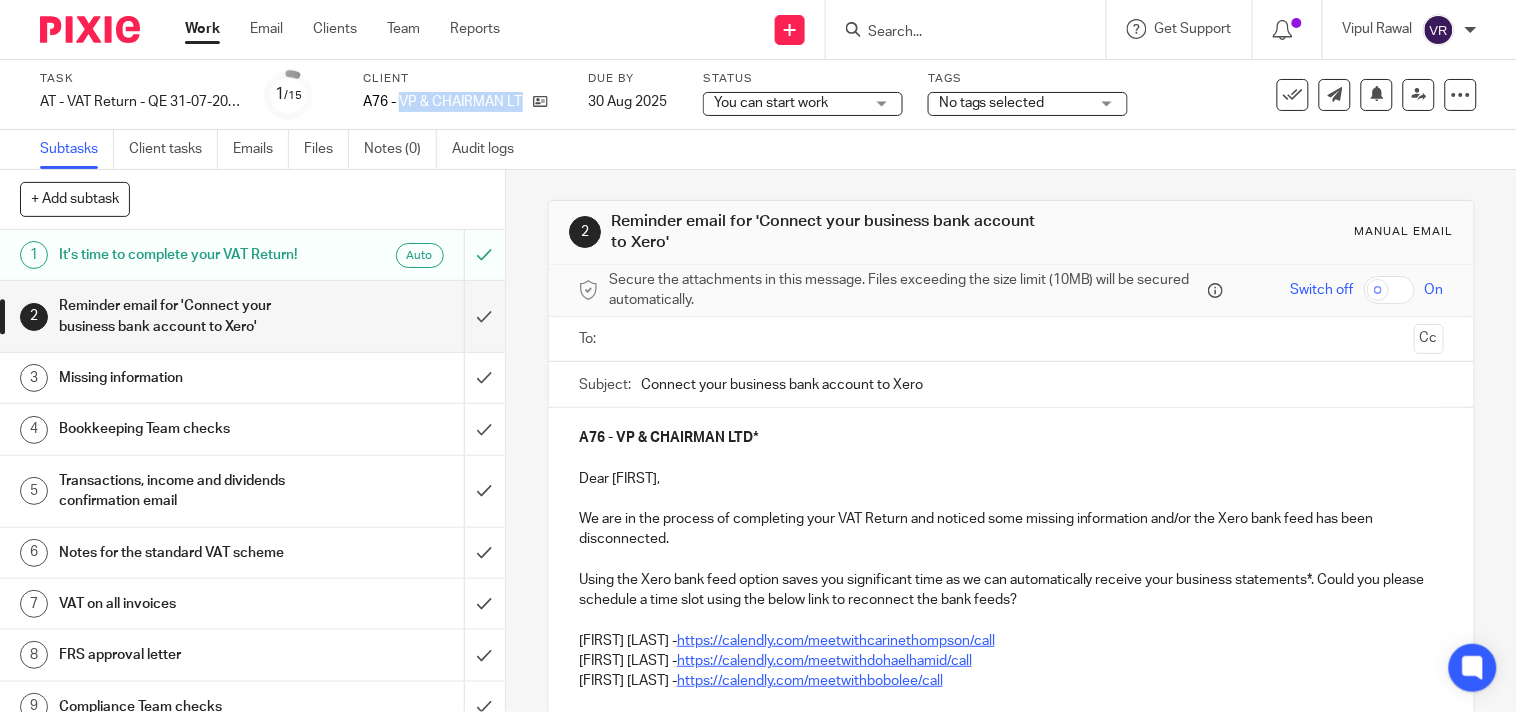 copy on "VP & CHAIRMAN LTD*" 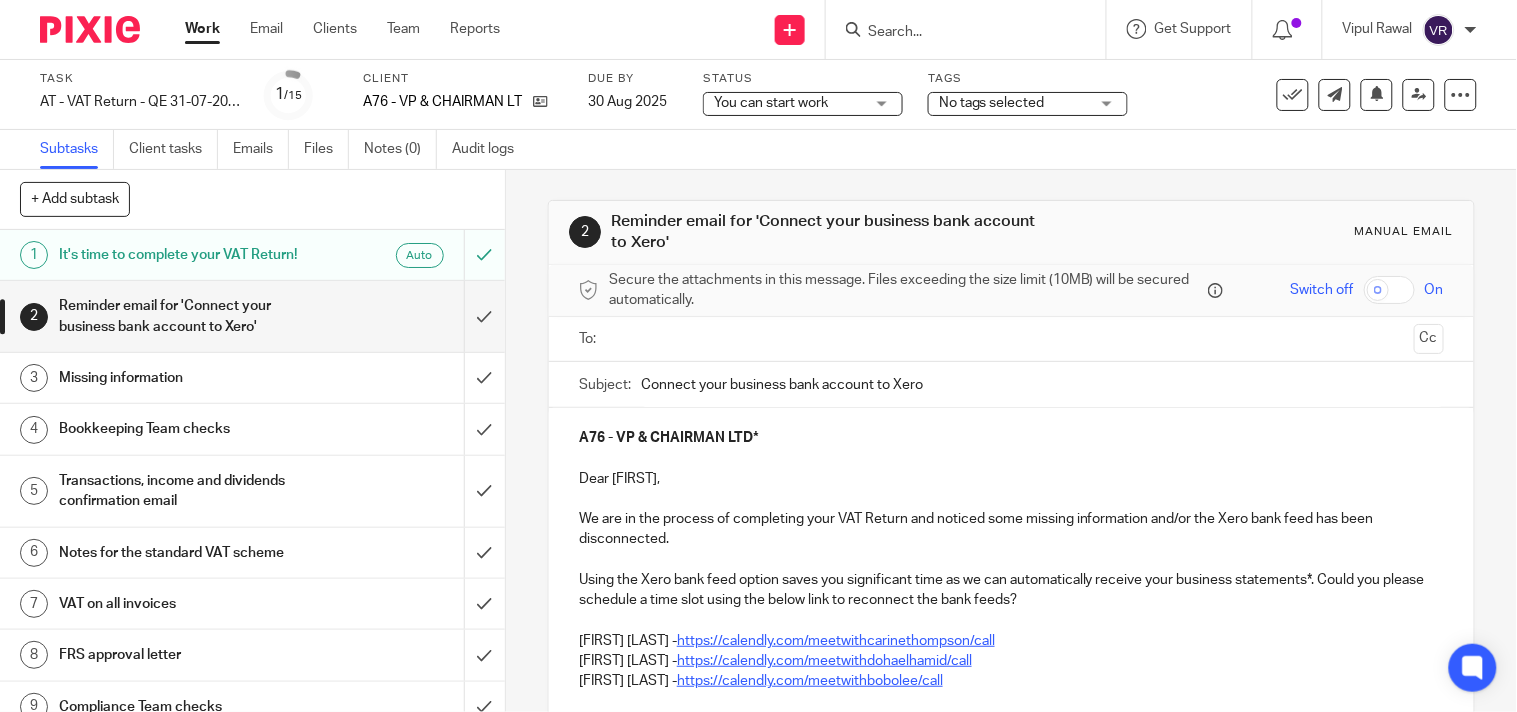 click on "Subtasks
Client tasks
Emails
Files
Notes (0)
Audit logs" at bounding box center [758, 150] 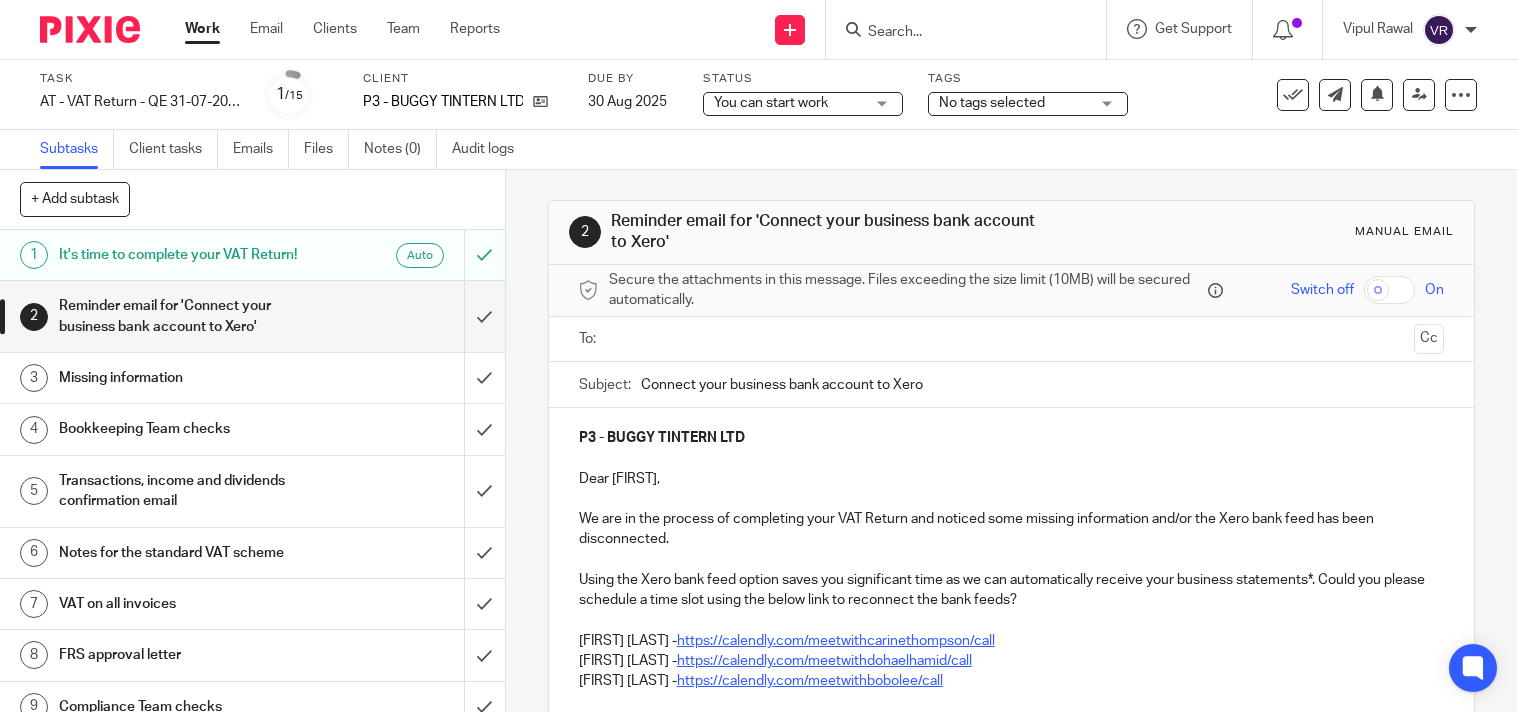 scroll, scrollTop: 0, scrollLeft: 0, axis: both 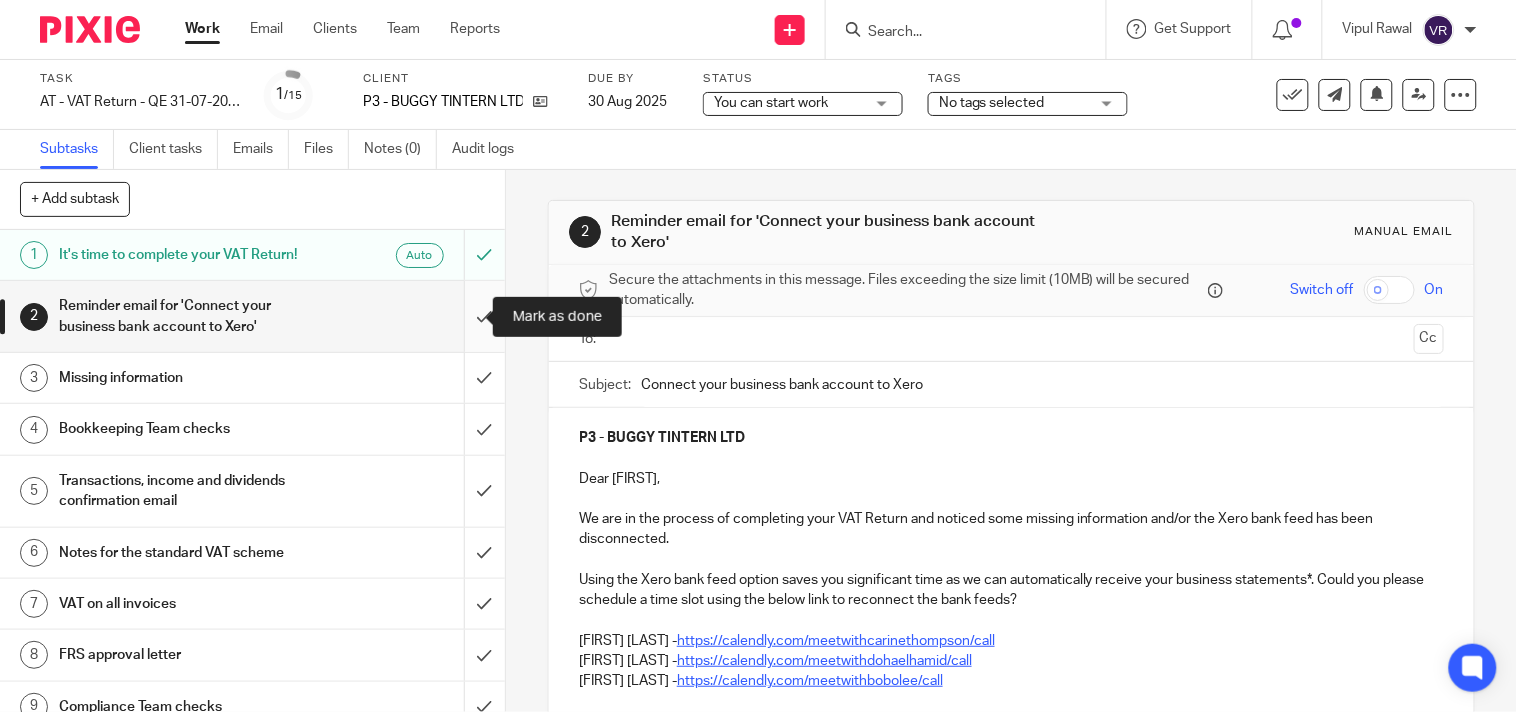 click at bounding box center [252, 316] 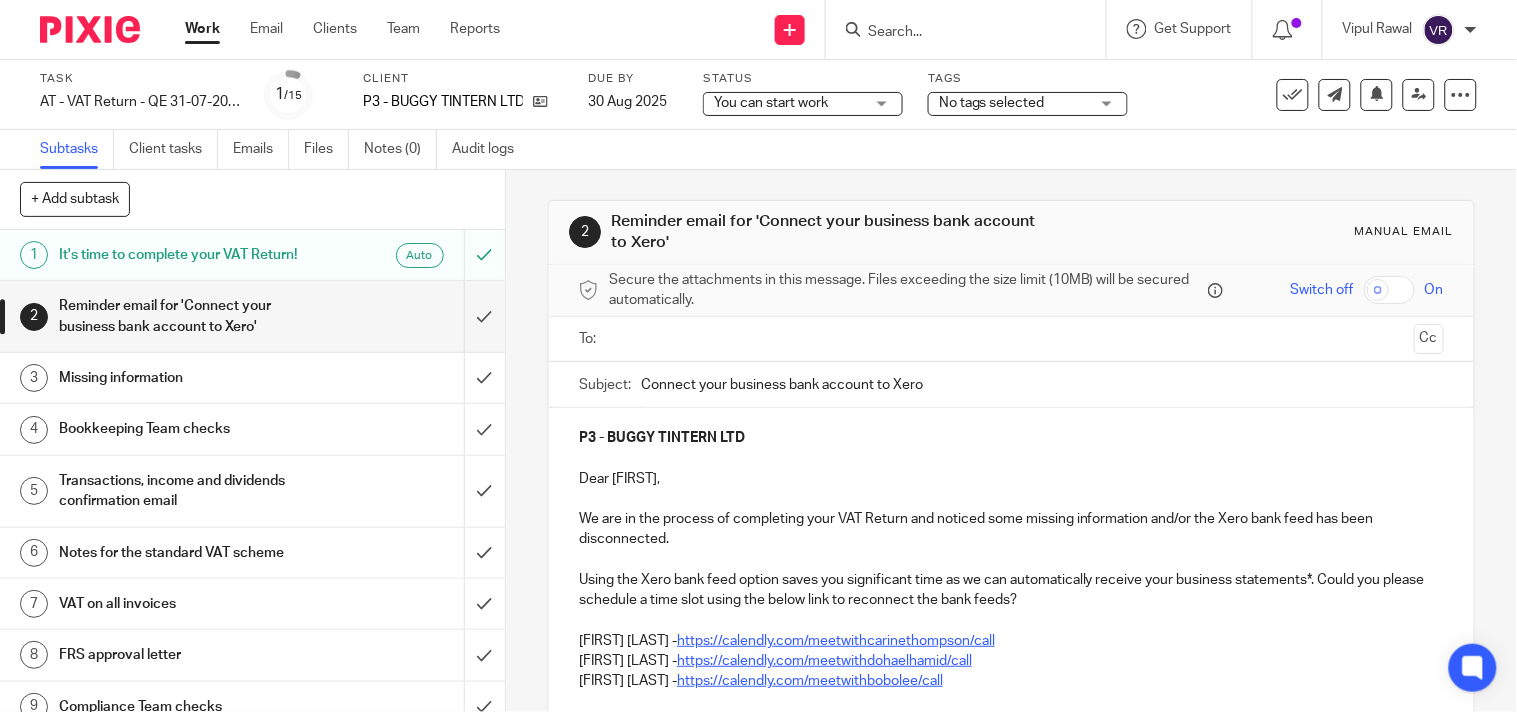 click on "You can start work
You can start work" at bounding box center (803, 104) 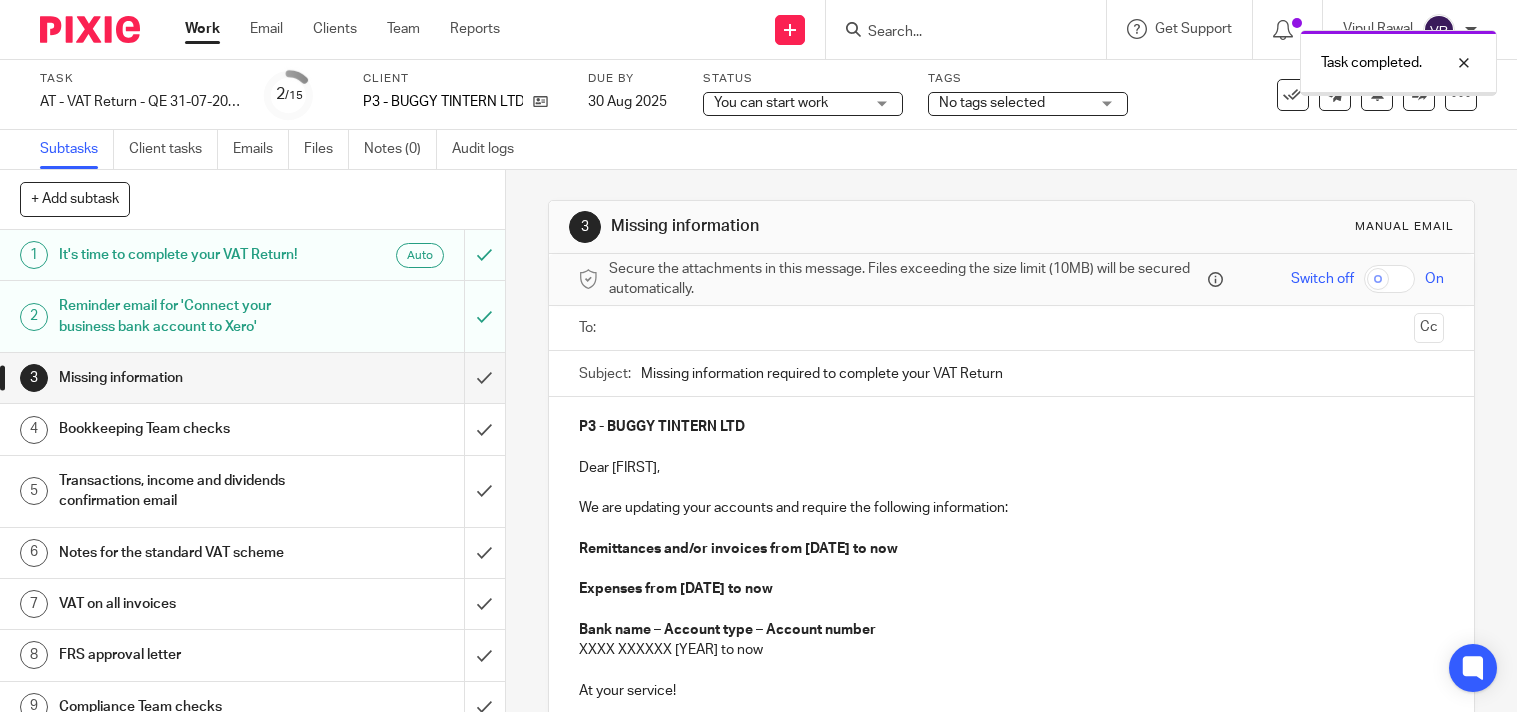 click on "Task completed." at bounding box center [1128, 58] 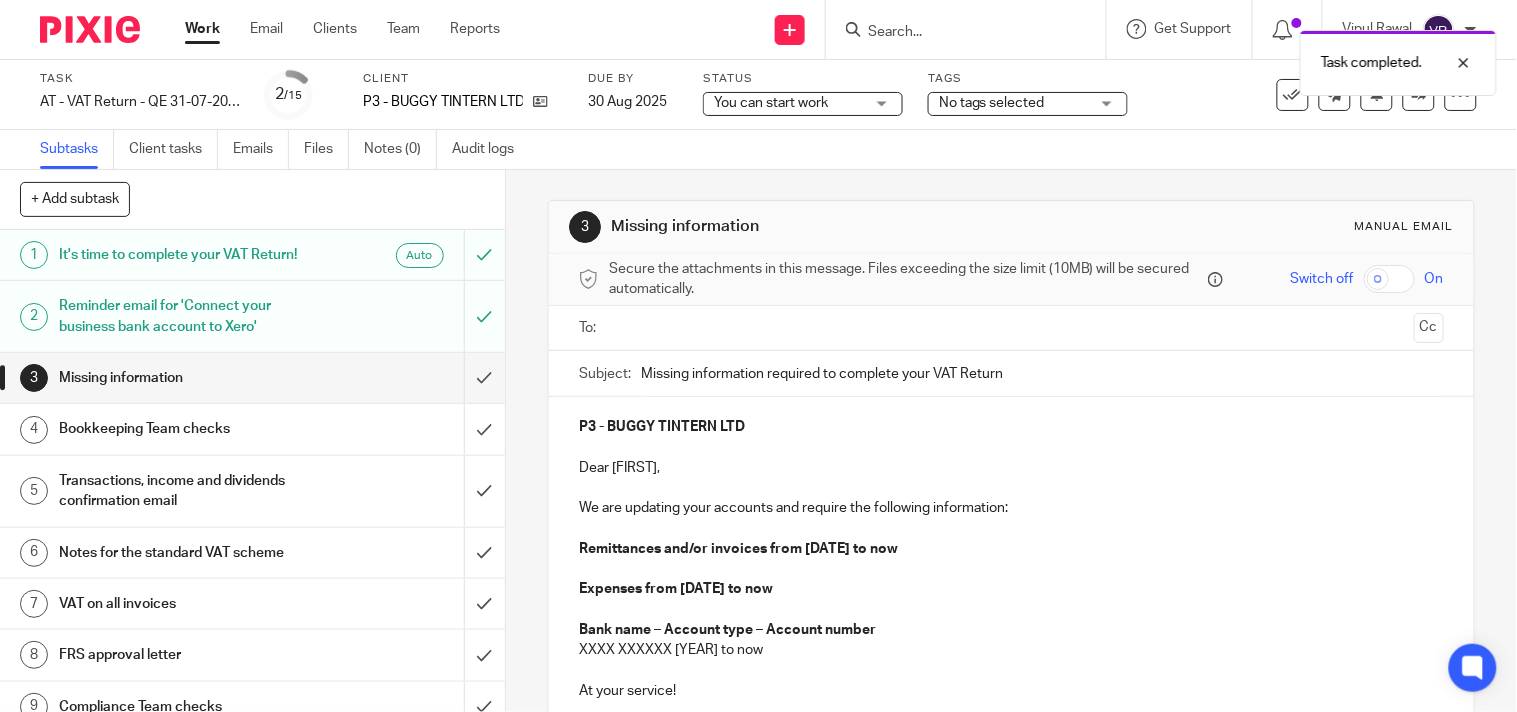 click on "You can start work
You can start work" at bounding box center (803, 104) 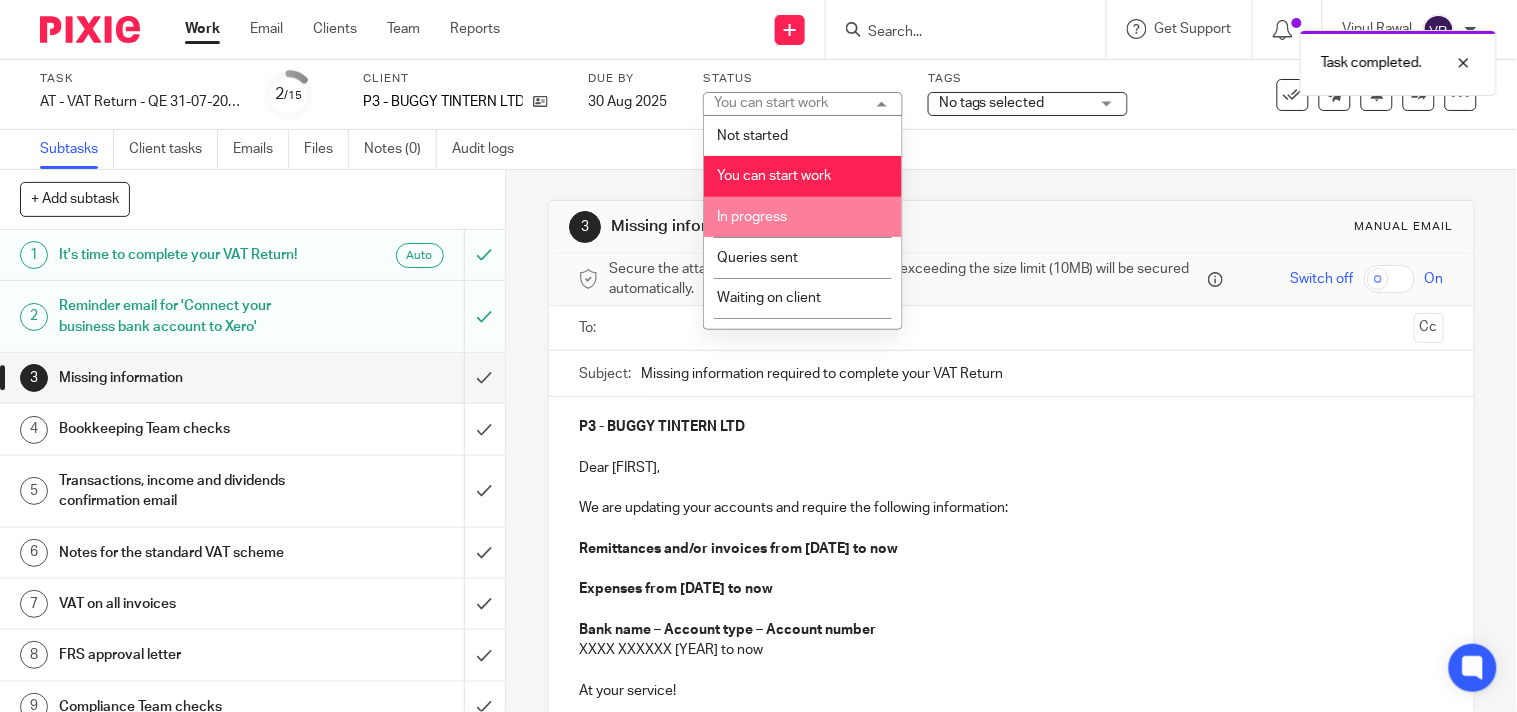 click on "In progress" at bounding box center (803, 217) 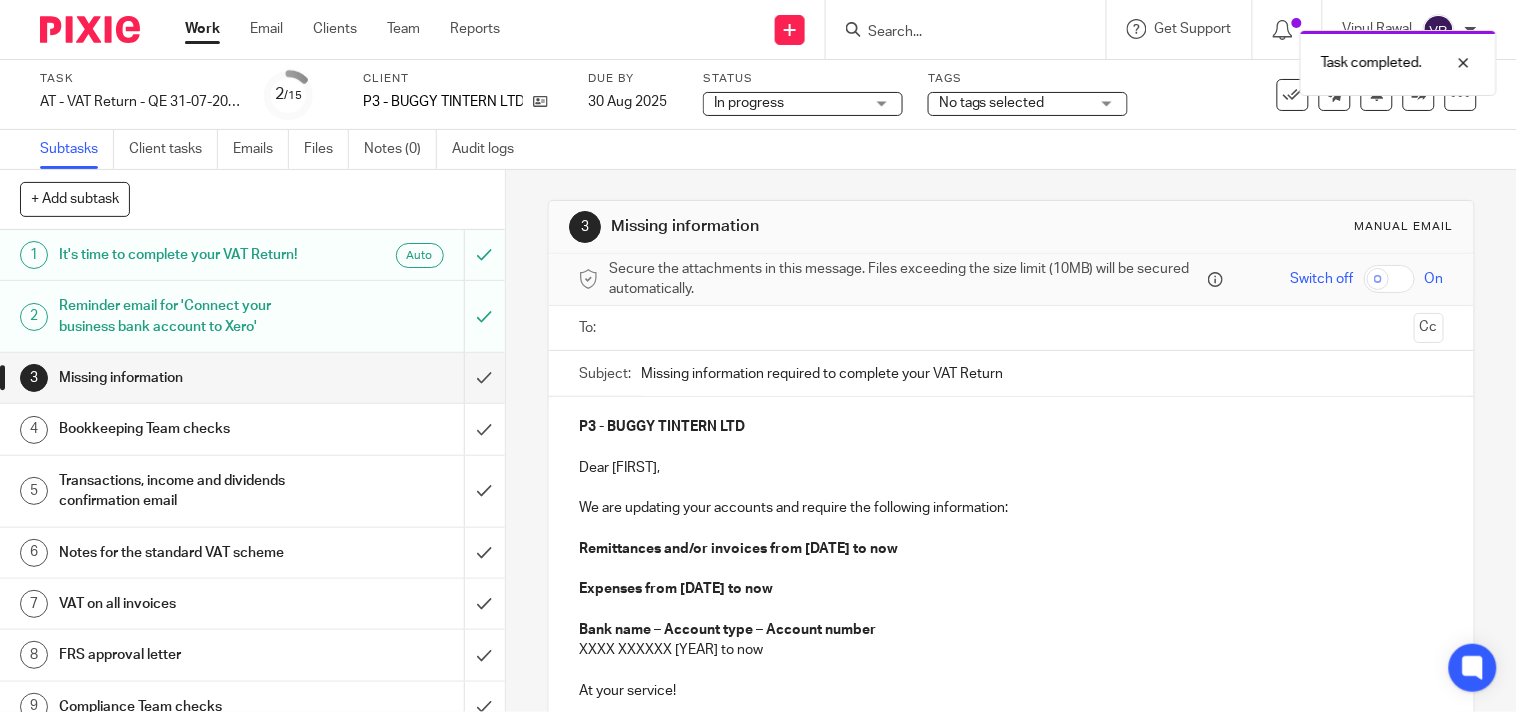 click on "Subtasks
Client tasks
Emails
Files
Notes (0)
Audit logs" at bounding box center [758, 150] 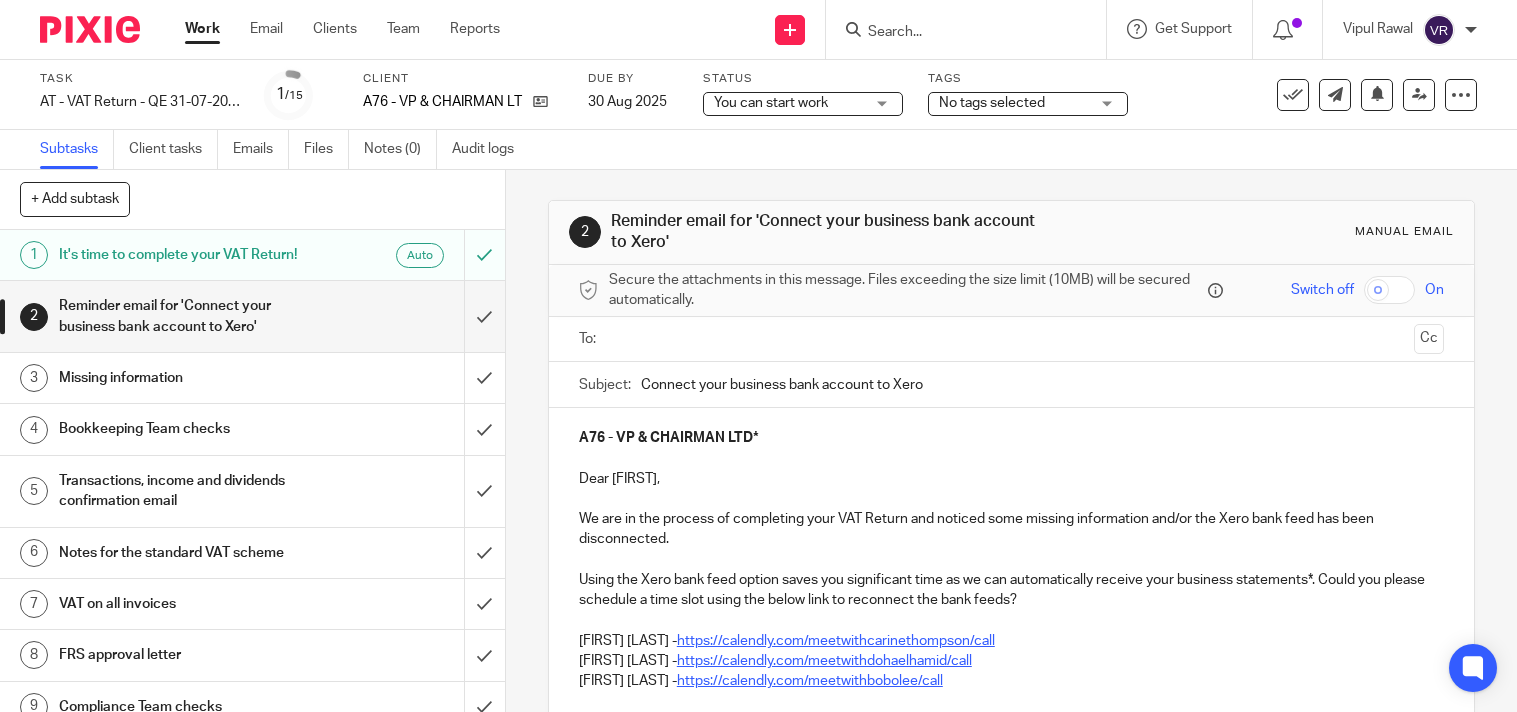 scroll, scrollTop: 0, scrollLeft: 0, axis: both 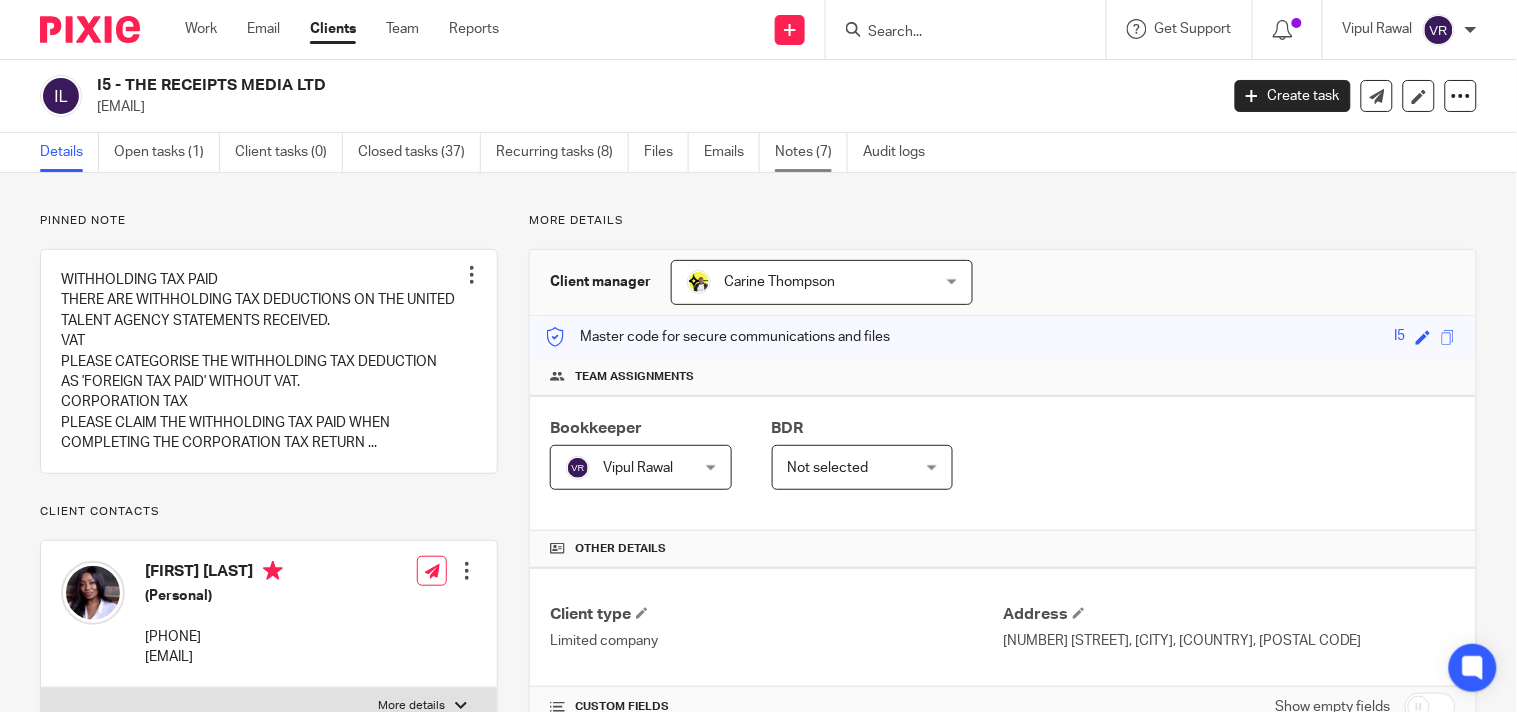 click on "Notes (7)" at bounding box center (811, 152) 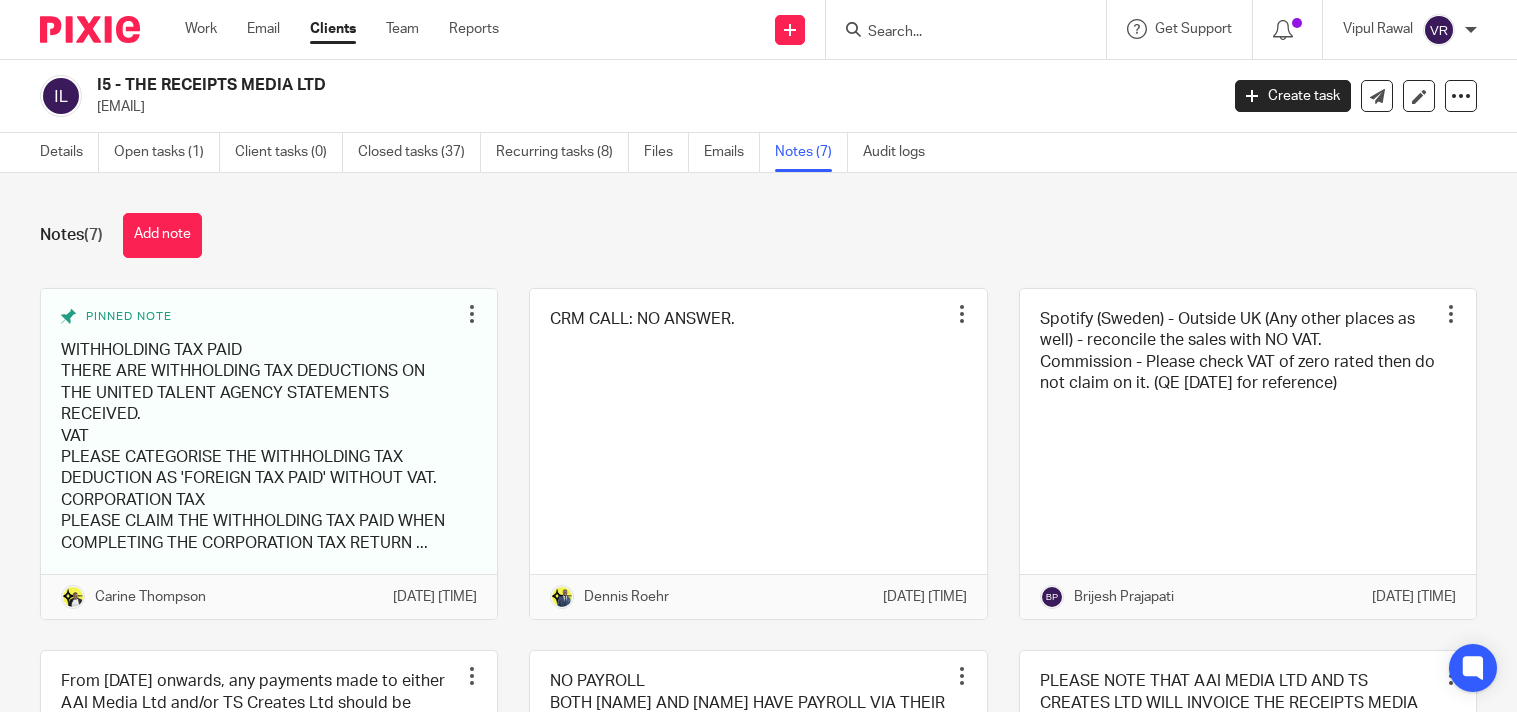 scroll, scrollTop: 0, scrollLeft: 0, axis: both 